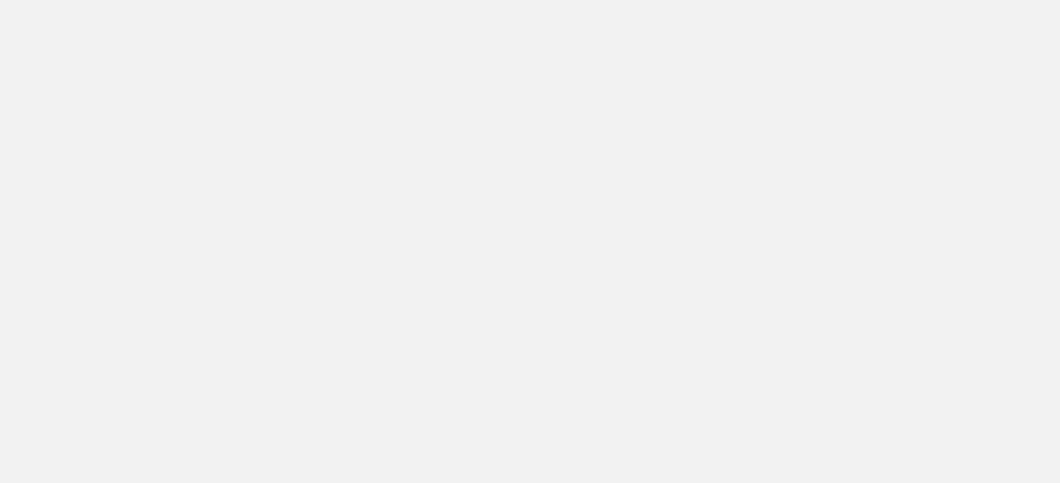 scroll, scrollTop: 0, scrollLeft: 0, axis: both 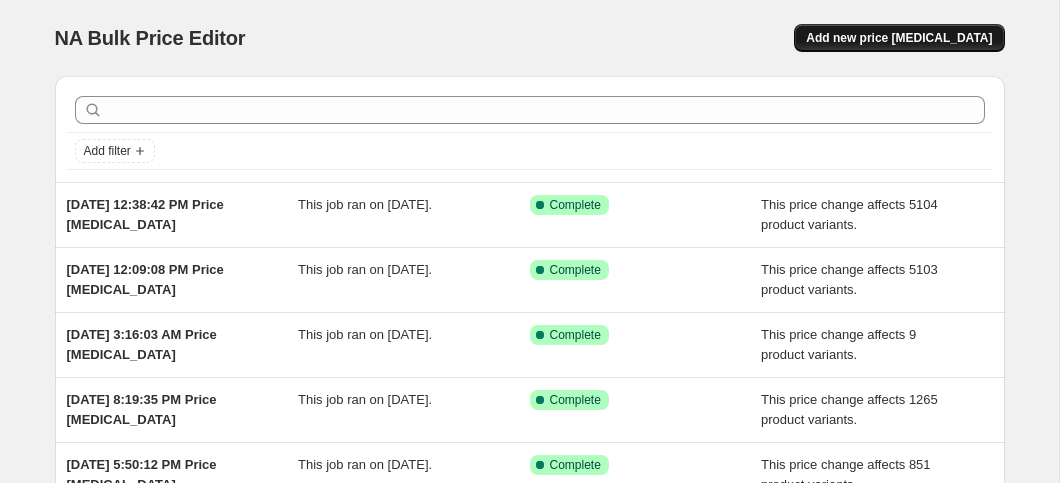 click on "Add new price [MEDICAL_DATA]" at bounding box center [899, 38] 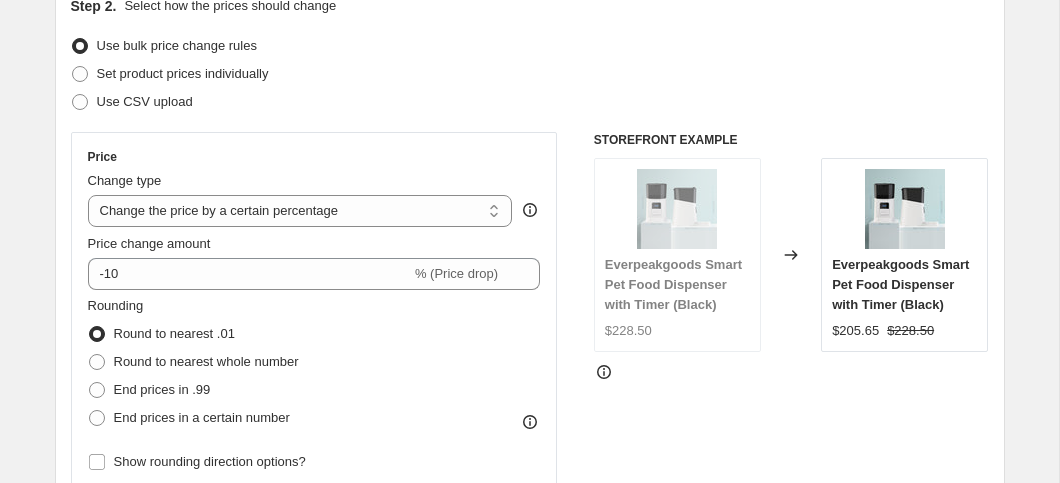 scroll, scrollTop: 239, scrollLeft: 0, axis: vertical 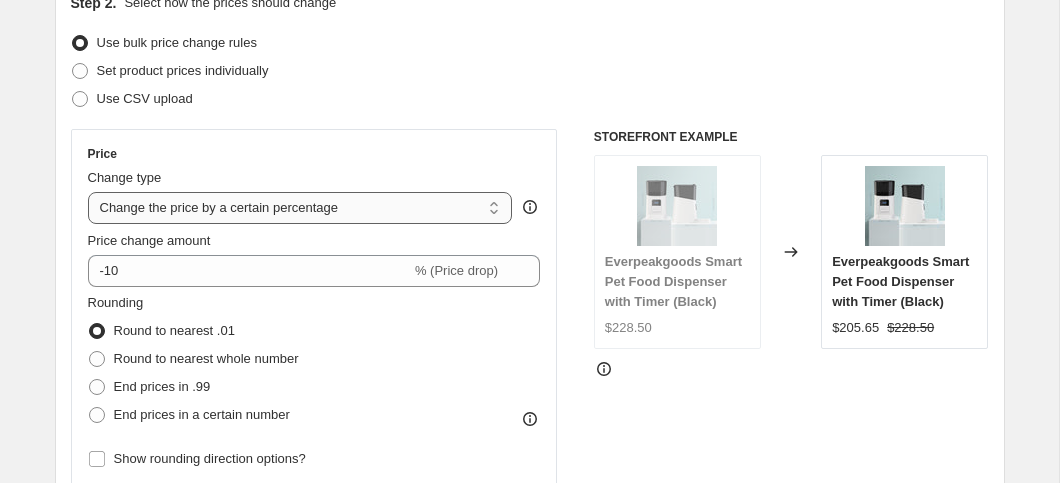 click on "Change the price to a certain amount Change the price by a certain amount Change the price by a certain percentage Change the price to the current compare at price (price before sale) Change the price by a certain amount relative to the compare at price Change the price by a certain percentage relative to the compare at price Don't change the price Change the price by a certain percentage relative to the cost per item Change price to certain cost margin" at bounding box center [300, 208] 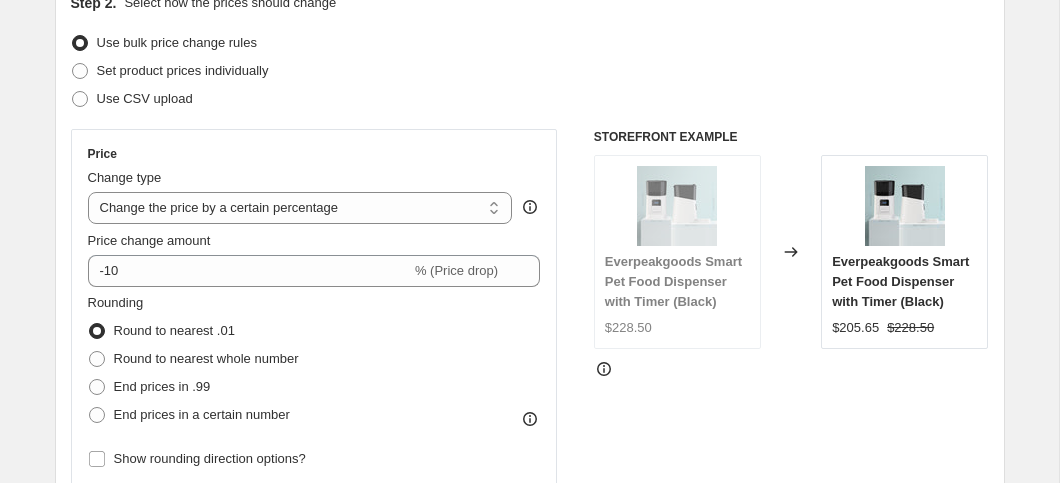 type on "50" 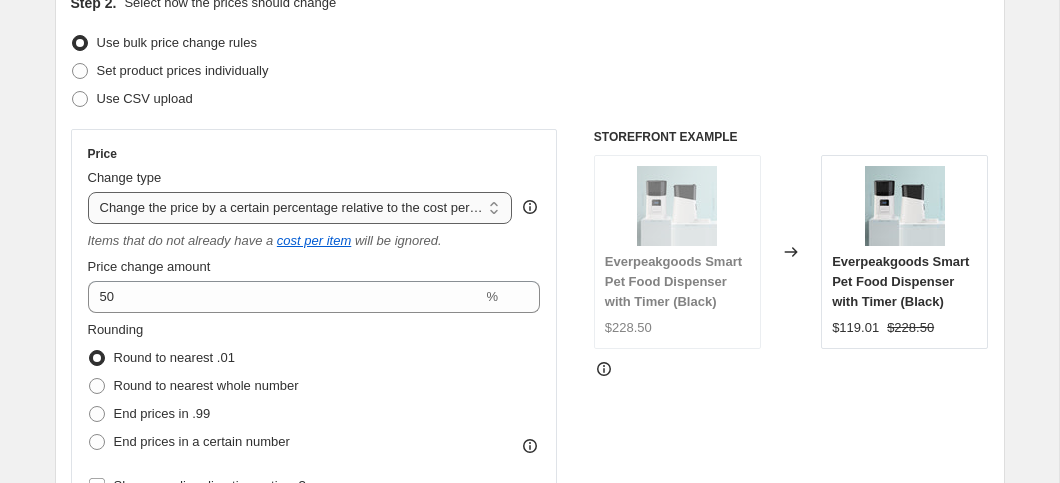 click on "Change the price to a certain amount Change the price by a certain amount Change the price by a certain percentage Change the price to the current compare at price (price before sale) Change the price by a certain amount relative to the compare at price Change the price by a certain percentage relative to the compare at price Don't change the price Change the price by a certain percentage relative to the cost per item Change price to certain cost margin" at bounding box center (300, 208) 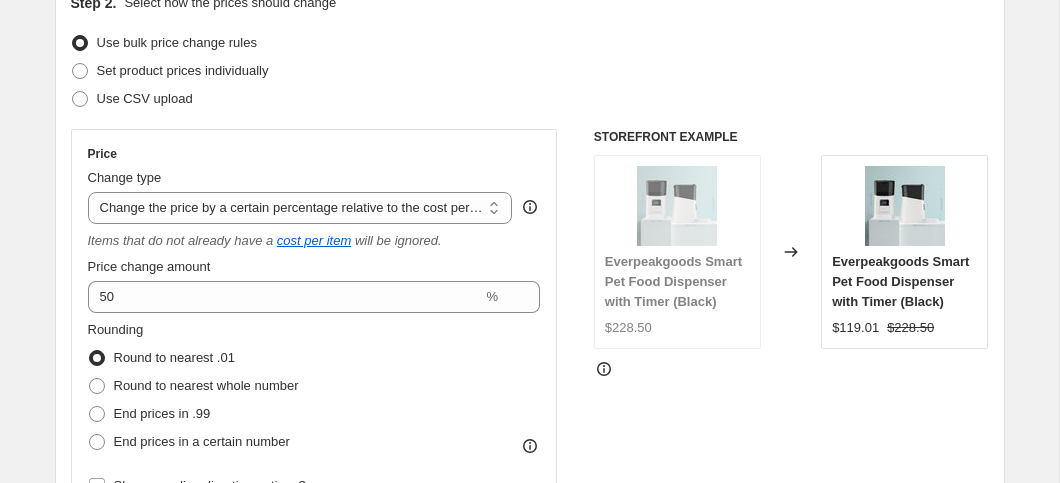 click on "Set product prices individually" at bounding box center [530, 71] 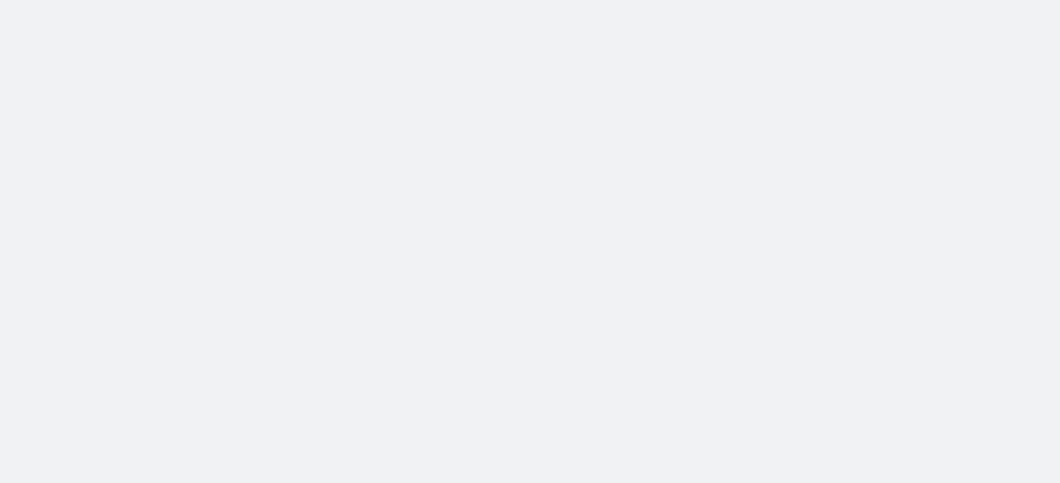 scroll, scrollTop: 0, scrollLeft: 0, axis: both 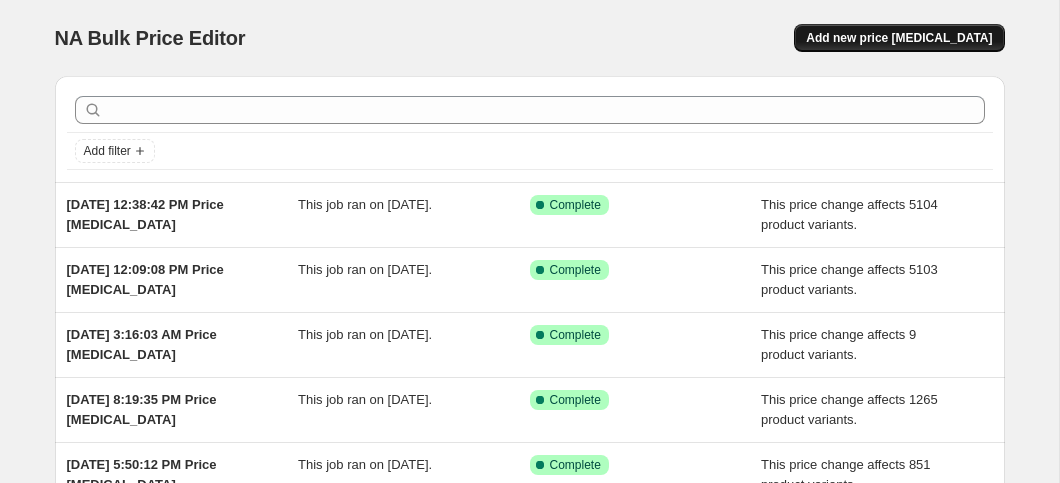 click on "Add new price [MEDICAL_DATA]" at bounding box center (899, 38) 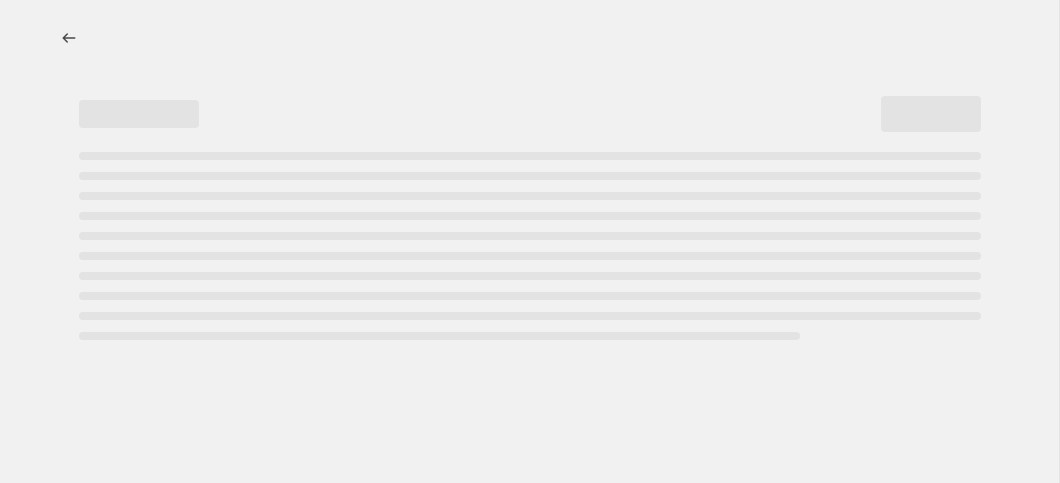 select on "percentage" 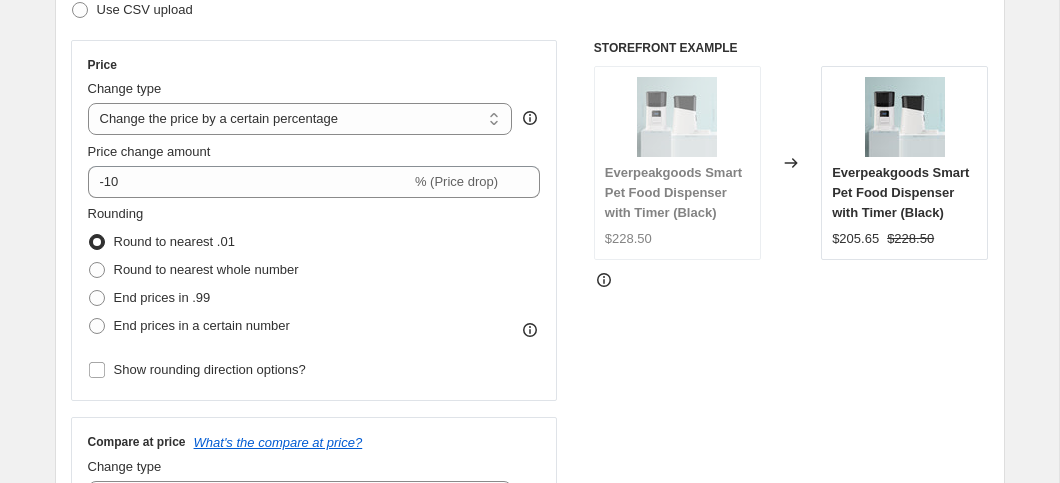 scroll, scrollTop: 399, scrollLeft: 0, axis: vertical 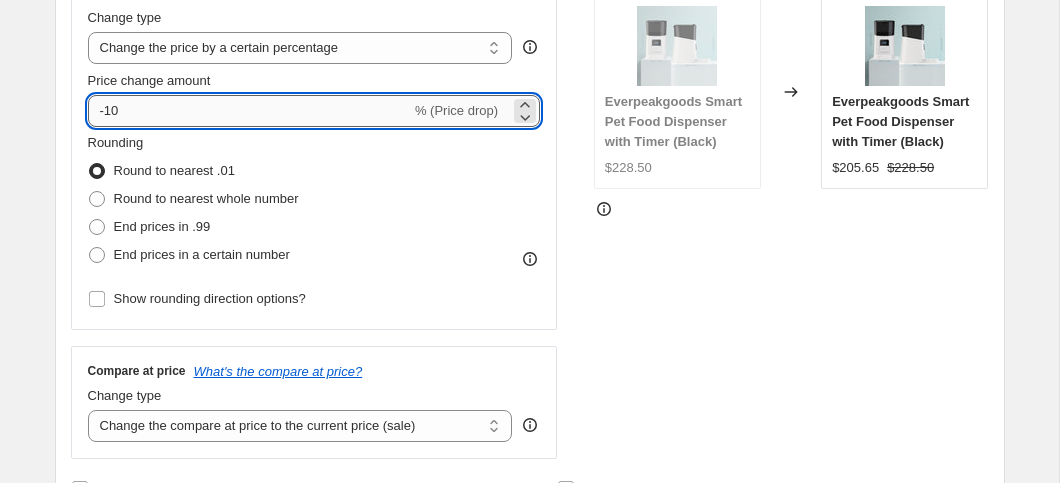 click on "-10" at bounding box center [249, 111] 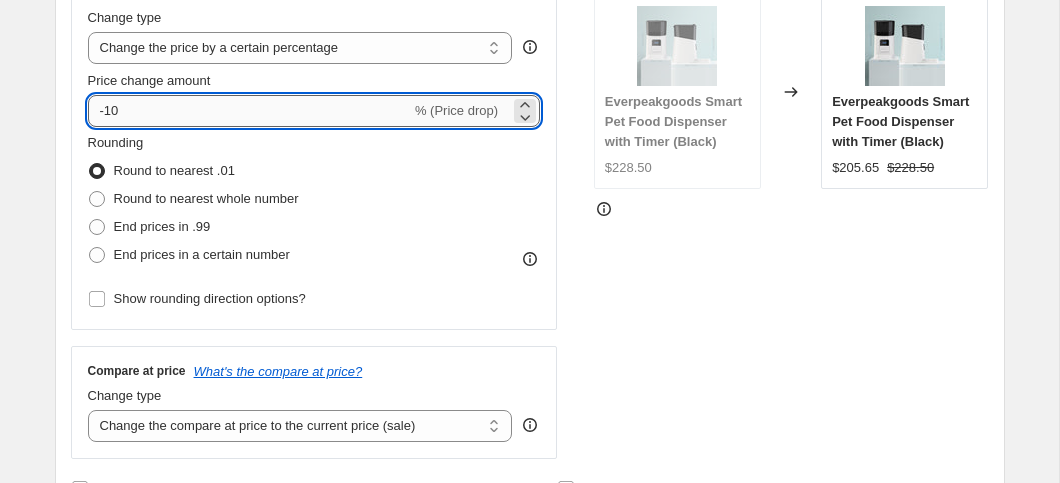 type on "-1" 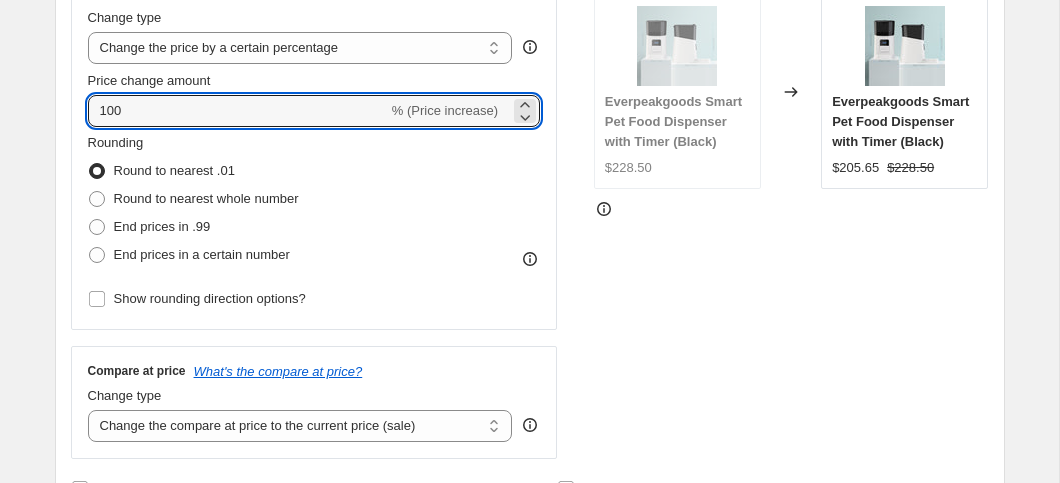 type on "100" 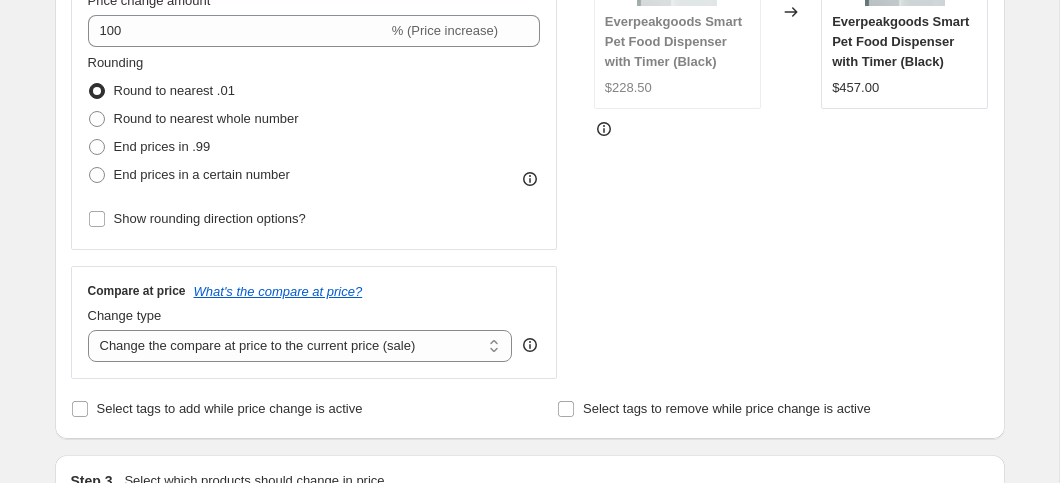 scroll, scrollTop: 519, scrollLeft: 0, axis: vertical 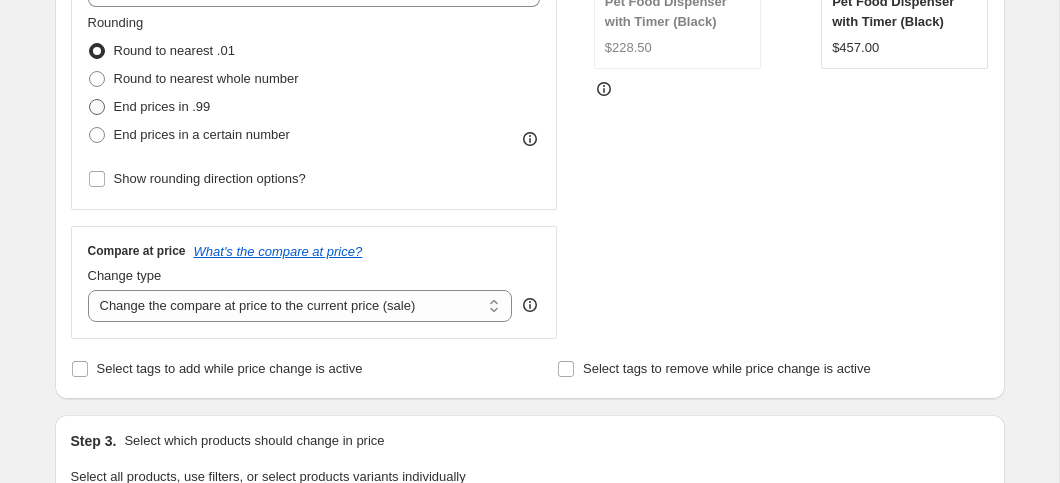click at bounding box center [97, 107] 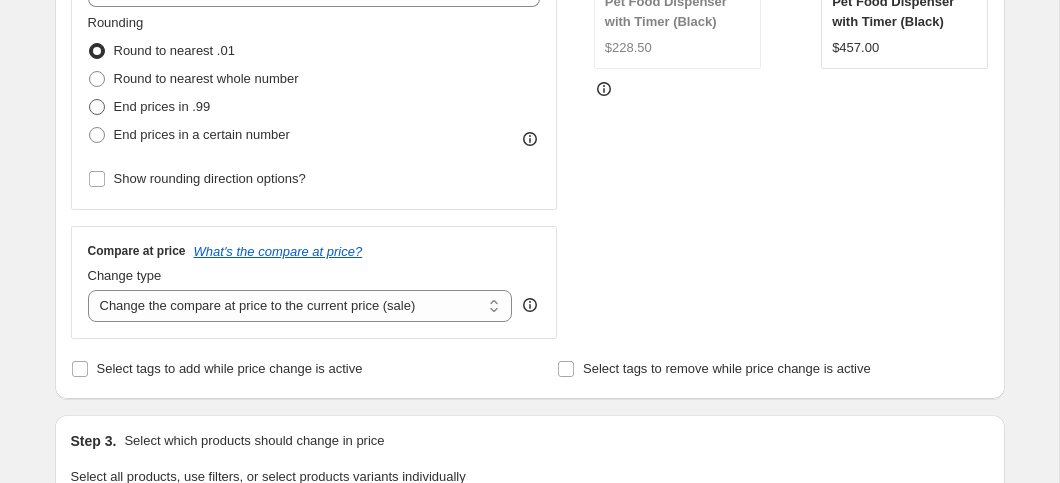 radio on "true" 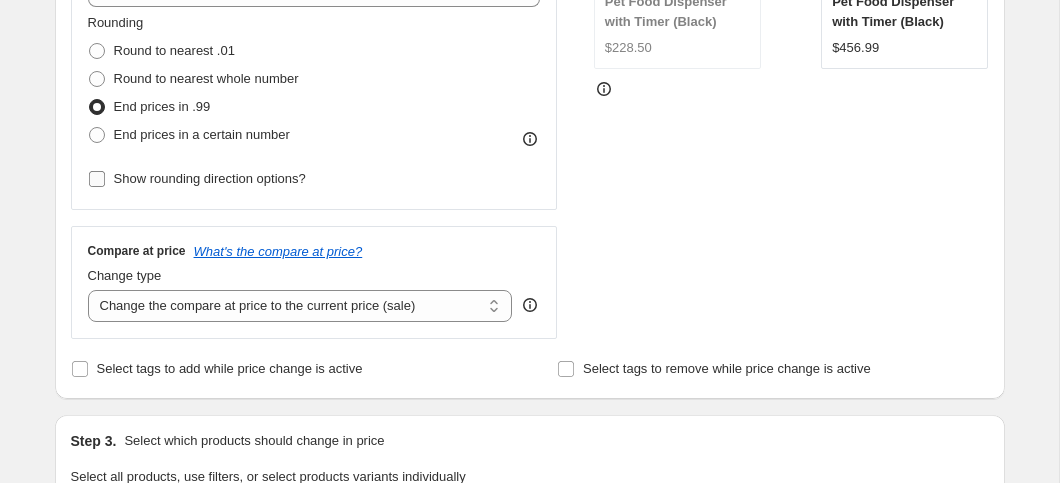 click on "End prices in a certain number" at bounding box center [89, 127] 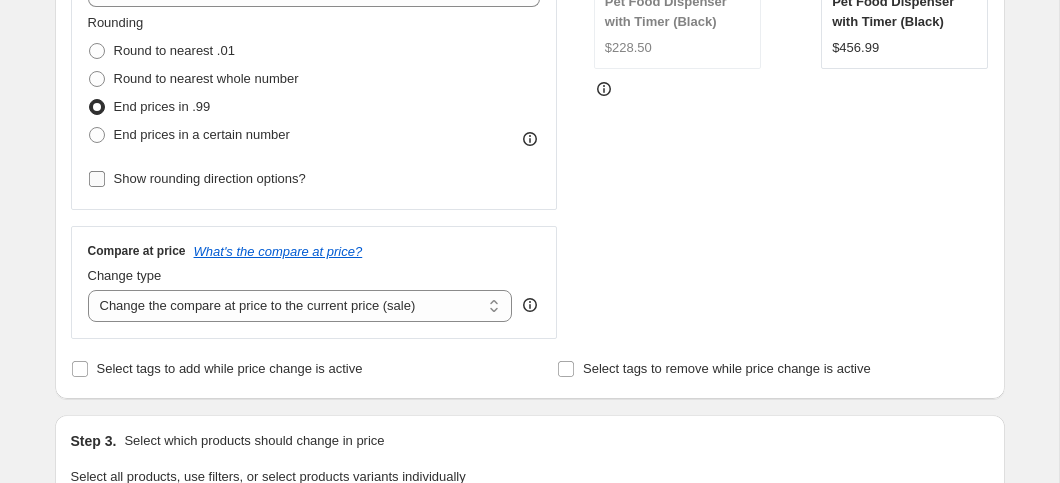 radio on "true" 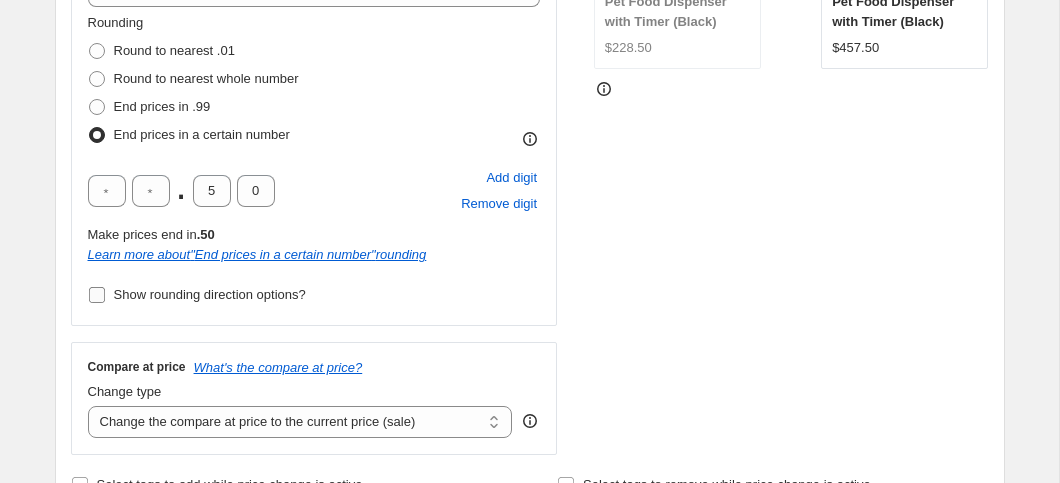 click on "End prices in .99" at bounding box center [89, 99] 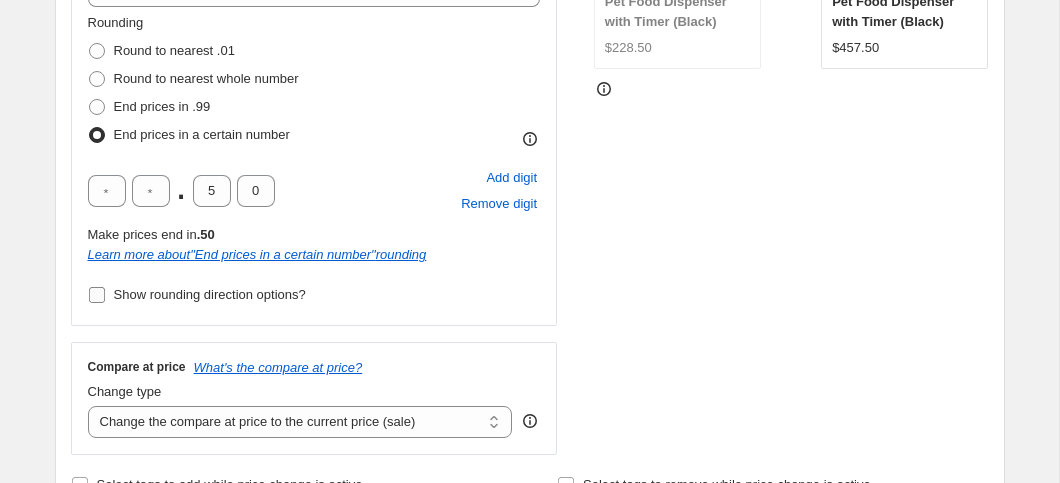 radio on "true" 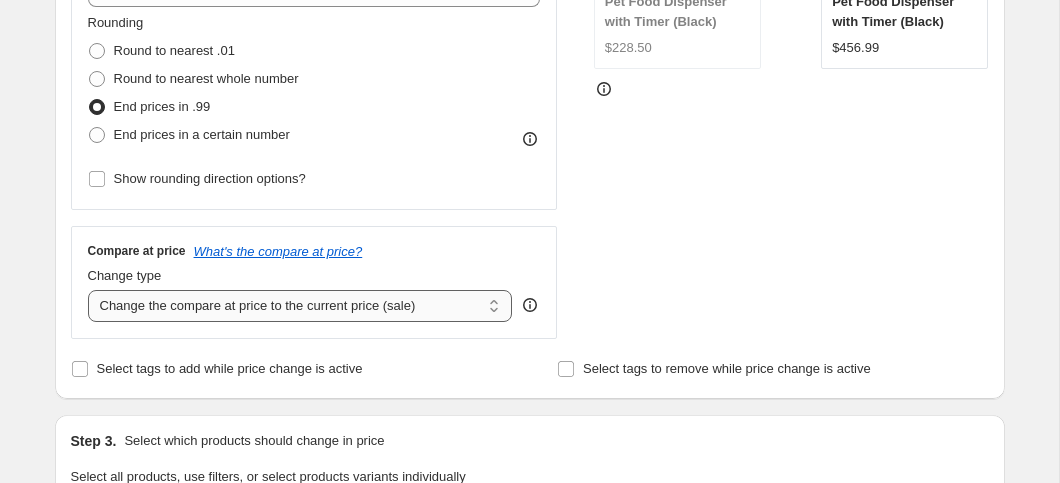 click on "Change the compare at price to the current price (sale) Change the compare at price to a certain amount Change the compare at price by a certain amount Change the compare at price by a certain percentage Change the compare at price by a certain amount relative to the actual price Change the compare at price by a certain percentage relative to the actual price Don't change the compare at price Remove the compare at price" at bounding box center [300, 306] 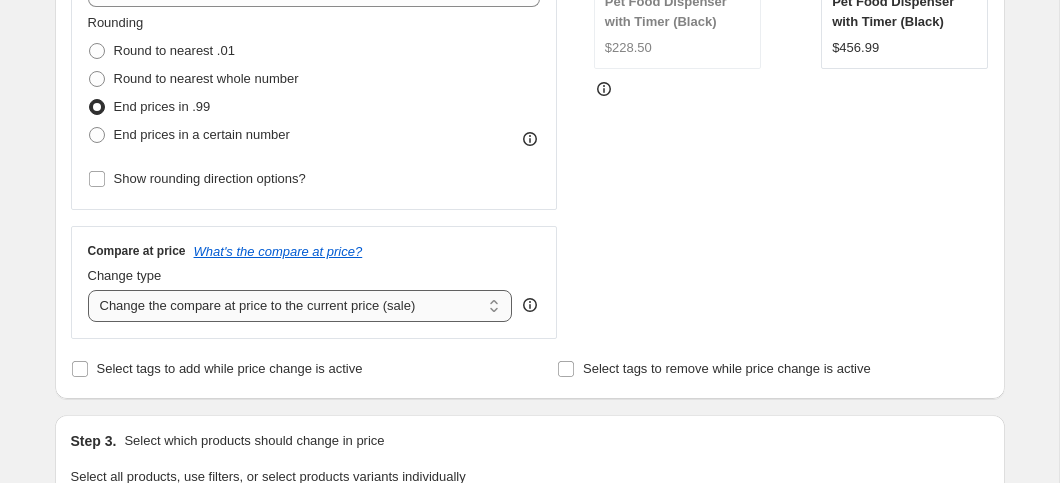 click on "Change the compare at price to the current price (sale) Change the compare at price to a certain amount Change the compare at price by a certain amount Change the compare at price by a certain percentage Change the compare at price by a certain amount relative to the actual price Change the compare at price by a certain percentage relative to the actual price Don't change the compare at price Remove the compare at price" at bounding box center [300, 306] 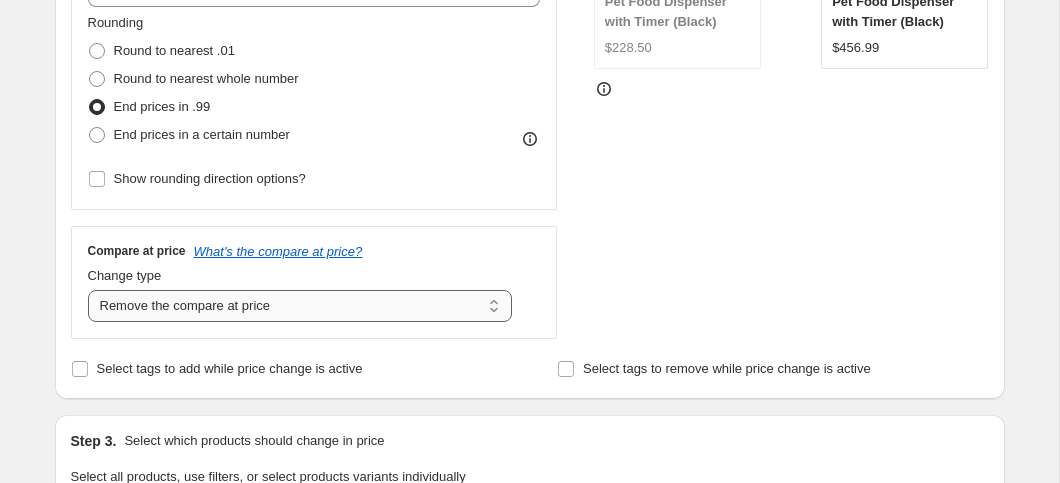 click on "Change the compare at price to the current price (sale) Change the compare at price to a certain amount Change the compare at price by a certain amount Change the compare at price by a certain percentage Change the compare at price by a certain amount relative to the actual price Change the compare at price by a certain percentage relative to the actual price Don't change the compare at price Remove the compare at price" at bounding box center [300, 306] 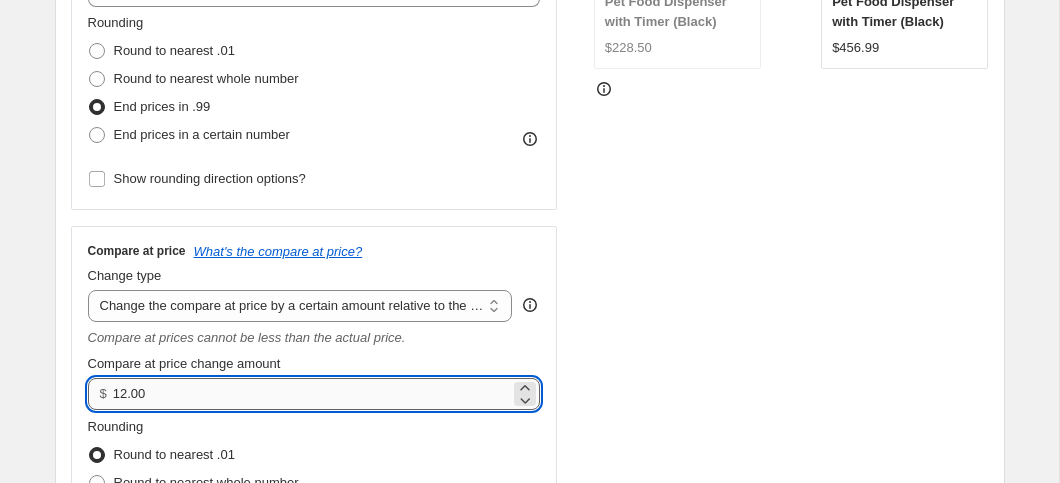 click on "12.00" at bounding box center (311, 394) 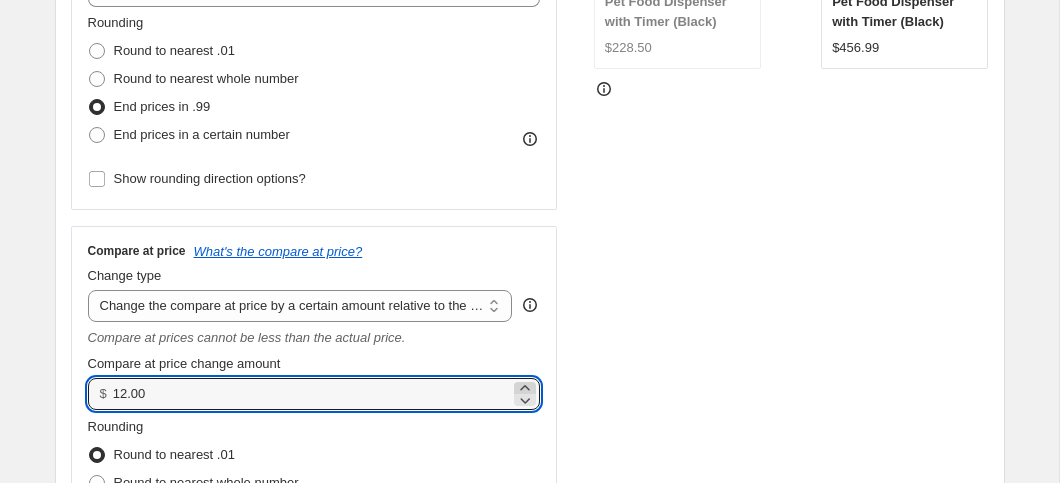 click 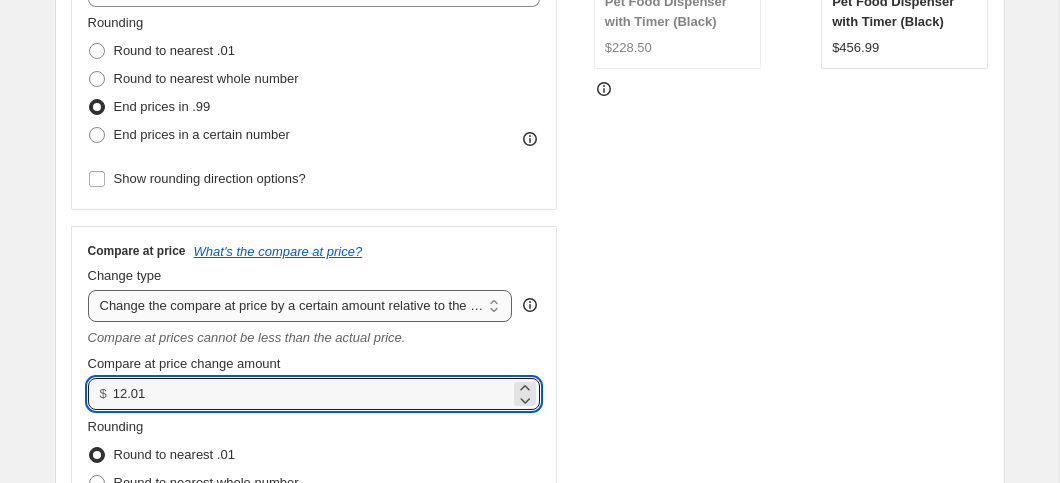 click on "Change the compare at price to the current price (sale) Change the compare at price to a certain amount Change the compare at price by a certain amount Change the compare at price by a certain percentage Change the compare at price by a certain amount relative to the actual price Change the compare at price by a certain percentage relative to the actual price Don't change the compare at price Remove the compare at price" at bounding box center [300, 306] 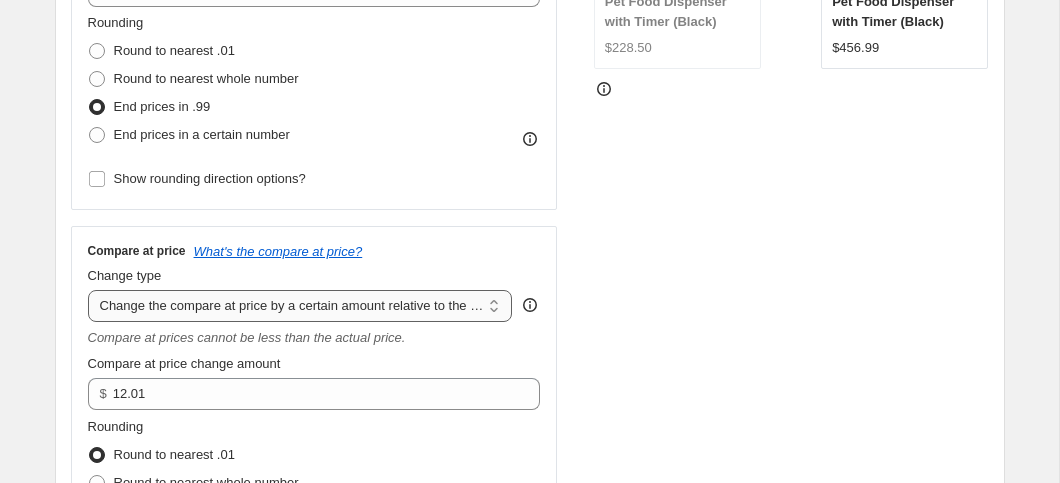 select on "pp" 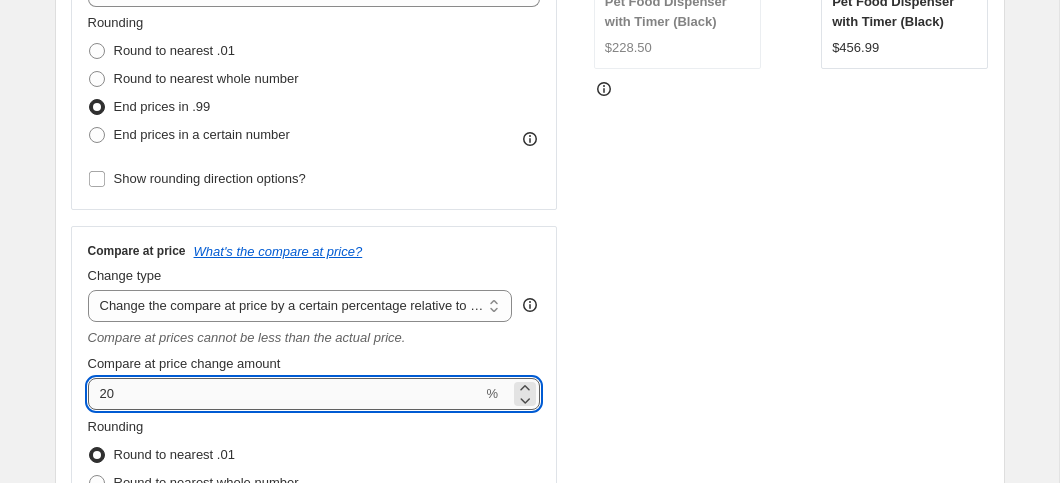 click on "20" at bounding box center [285, 394] 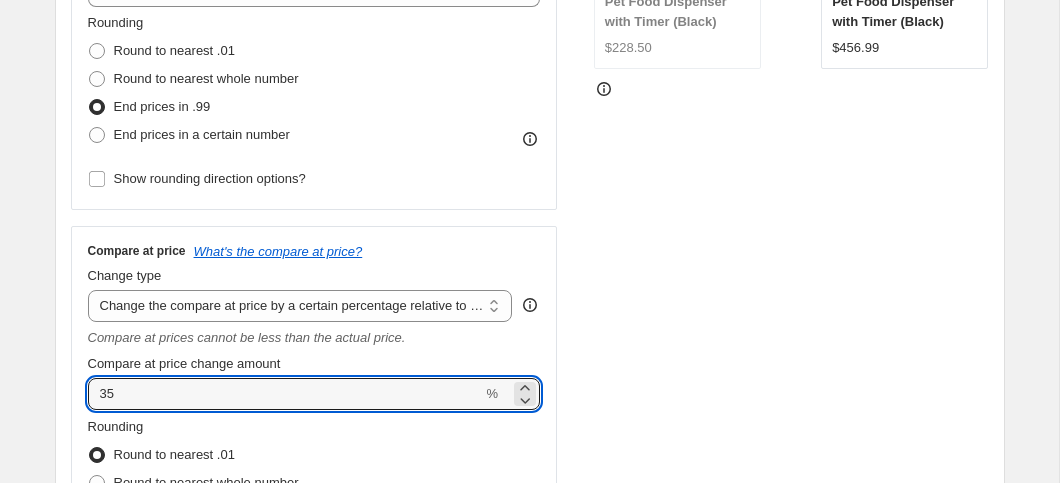 type on "35" 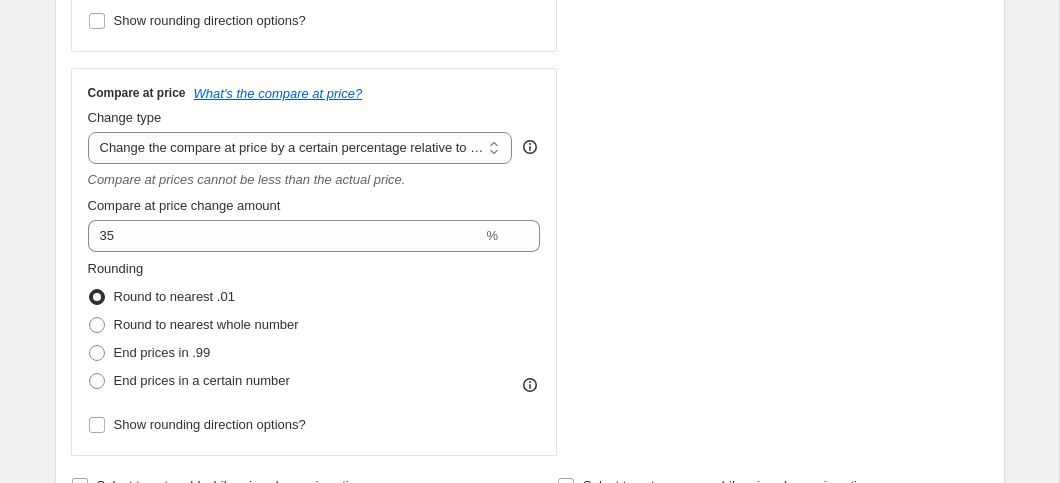 scroll, scrollTop: 679, scrollLeft: 0, axis: vertical 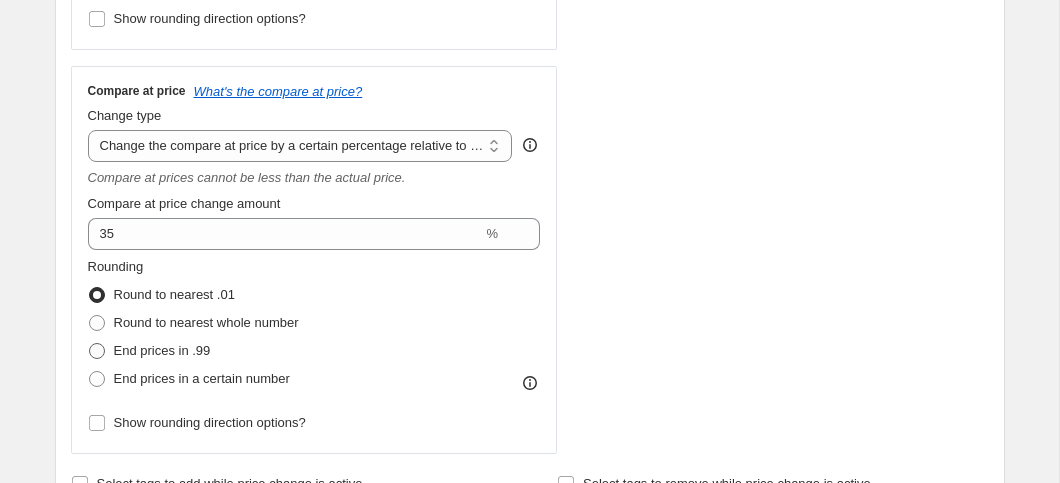 click at bounding box center (97, 351) 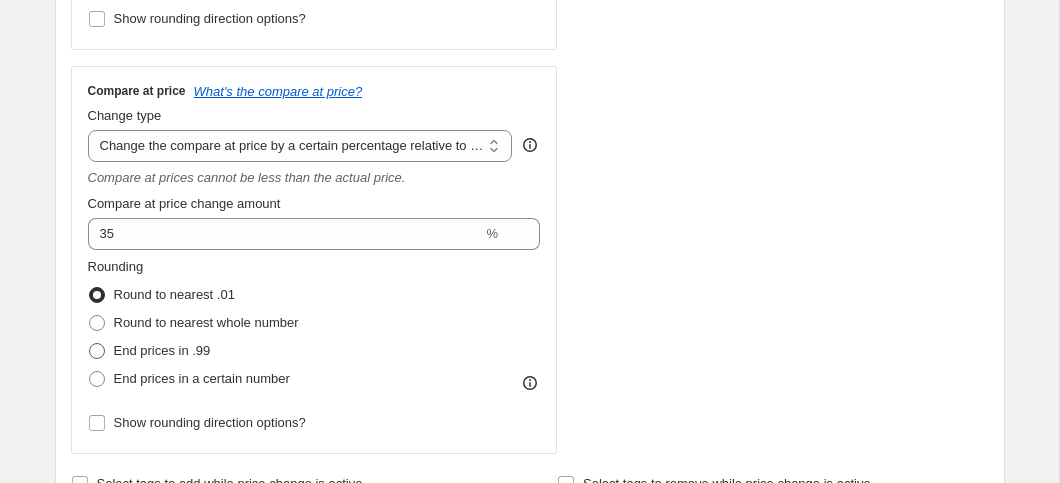 radio on "true" 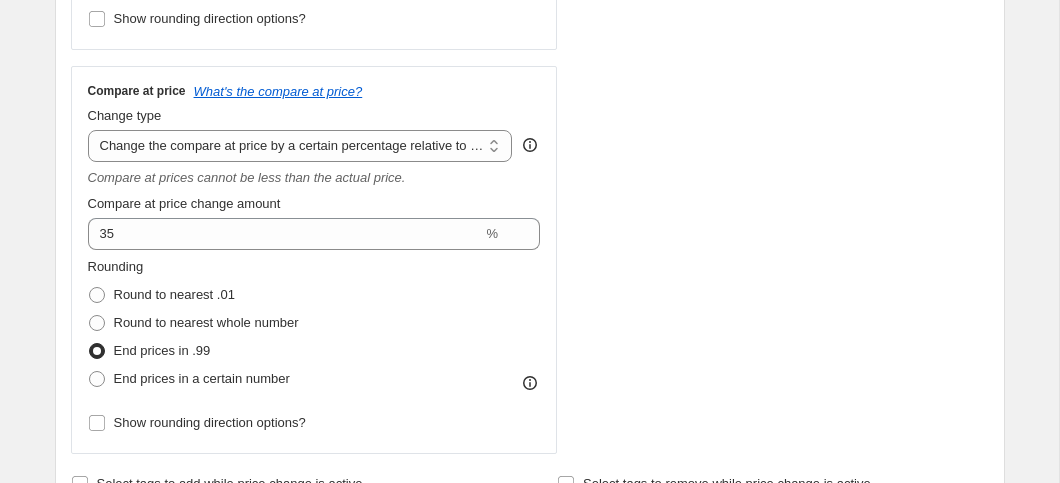 click on "End prices in a certain number" at bounding box center [89, 371] 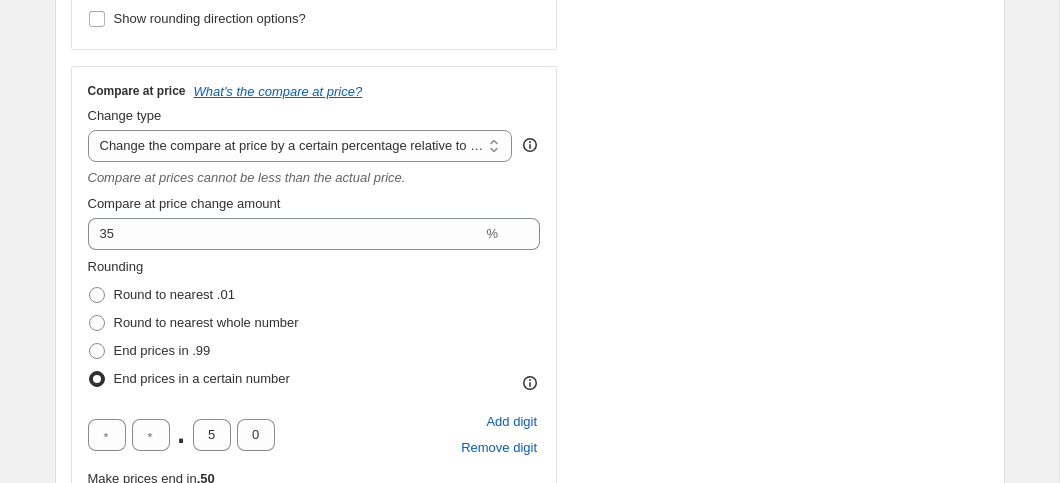 click on "End prices in .99" at bounding box center [89, 343] 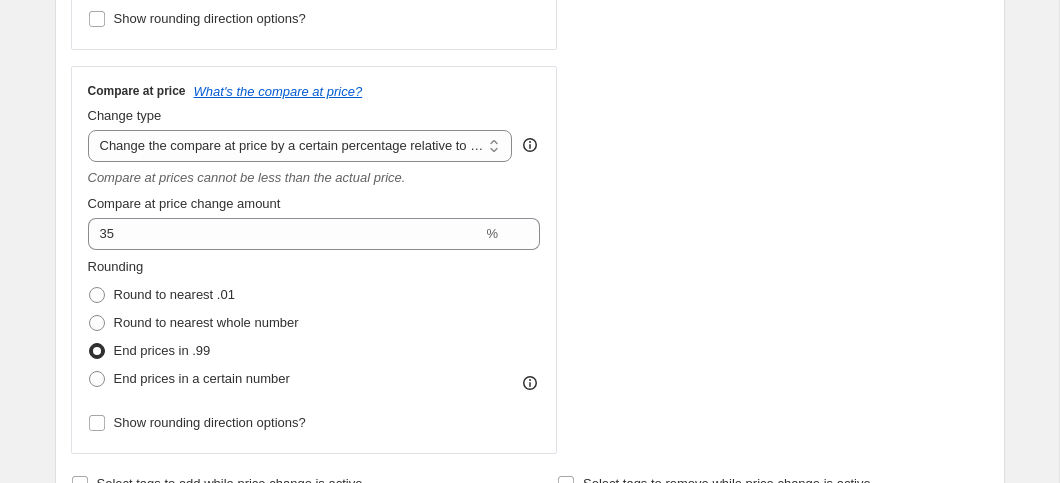 click on "Rounding Round to nearest .01 Round to nearest whole number End prices in .99 End prices in a certain number" at bounding box center (314, 325) 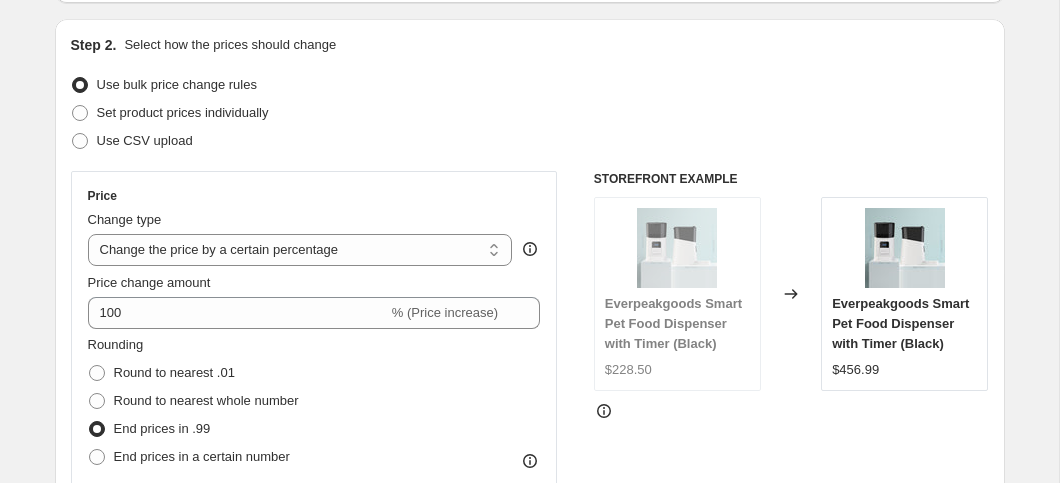scroll, scrollTop: 199, scrollLeft: 0, axis: vertical 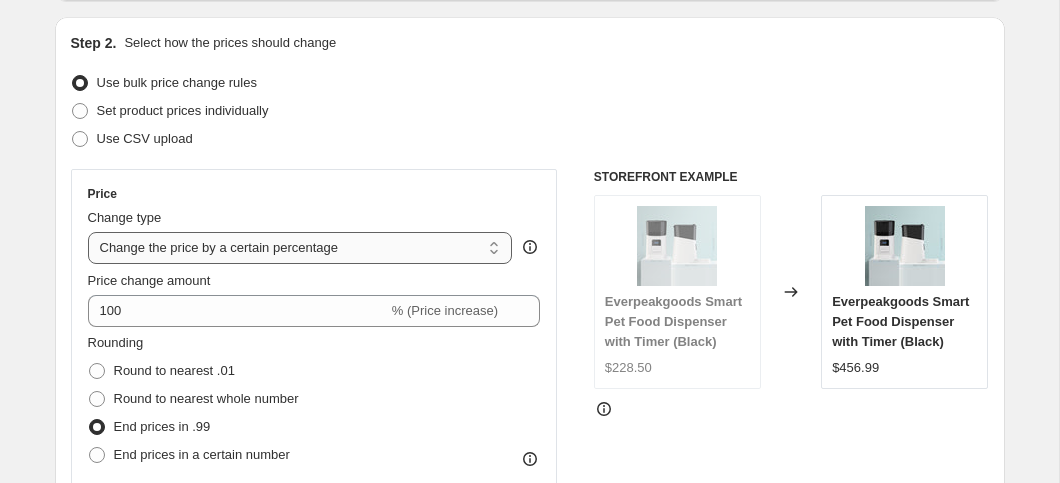 click on "Change the price to a certain amount Change the price by a certain amount Change the price by a certain percentage Change the price to the current compare at price (price before sale) Change the price by a certain amount relative to the compare at price Change the price by a certain percentage relative to the compare at price Don't change the price Change the price by a certain percentage relative to the cost per item Change price to certain cost margin" at bounding box center [300, 248] 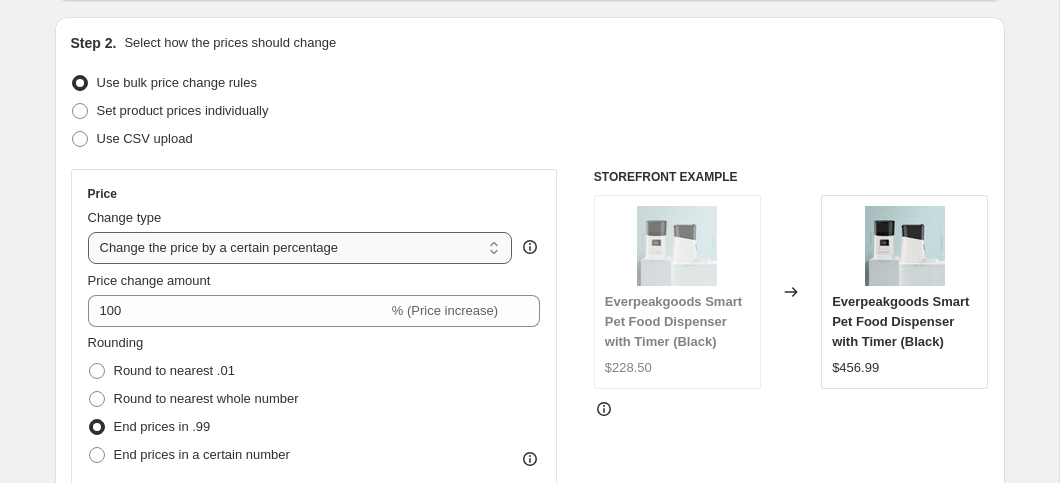 select on "pc" 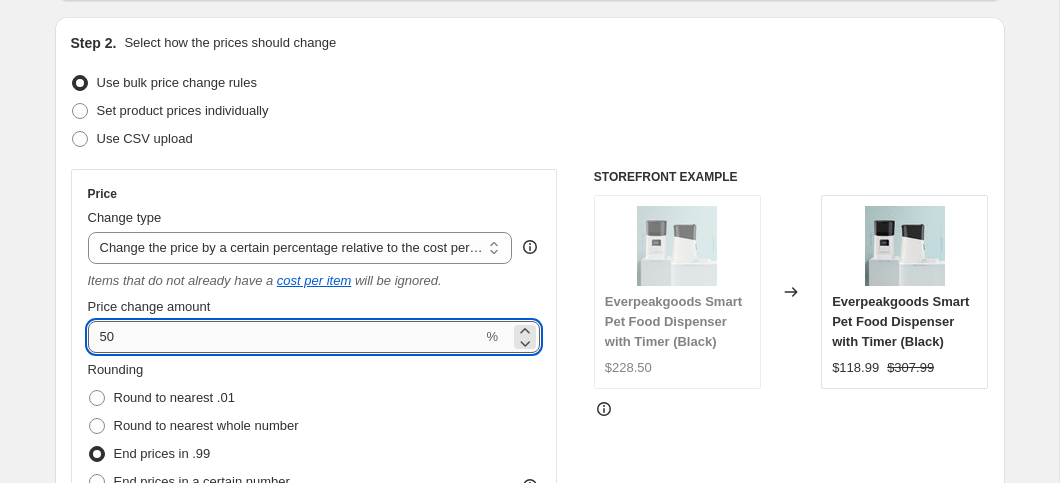 click on "50" at bounding box center [285, 337] 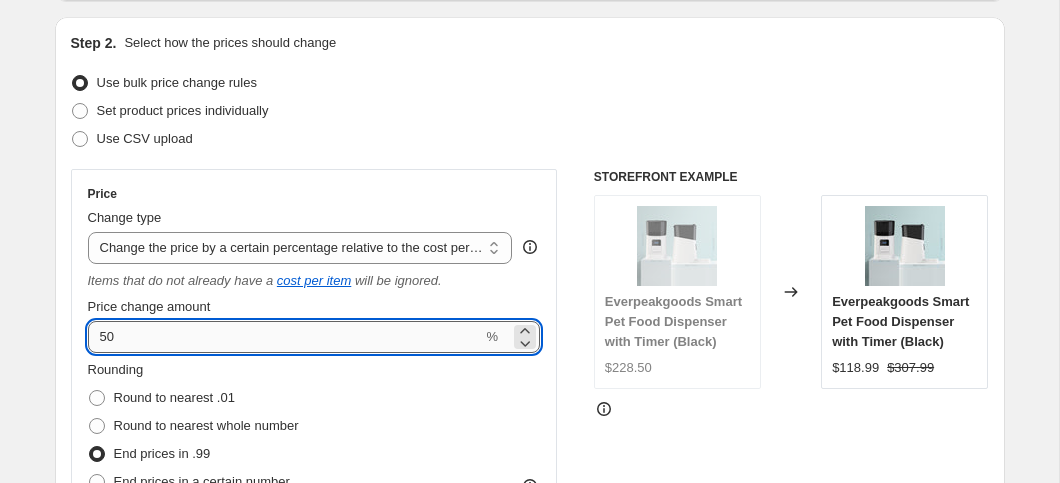 type on "5" 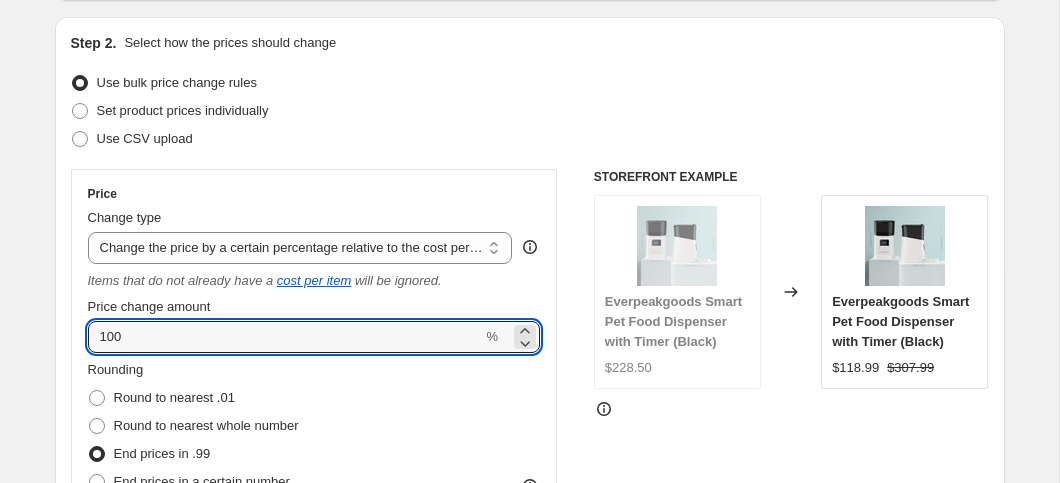 type on "100" 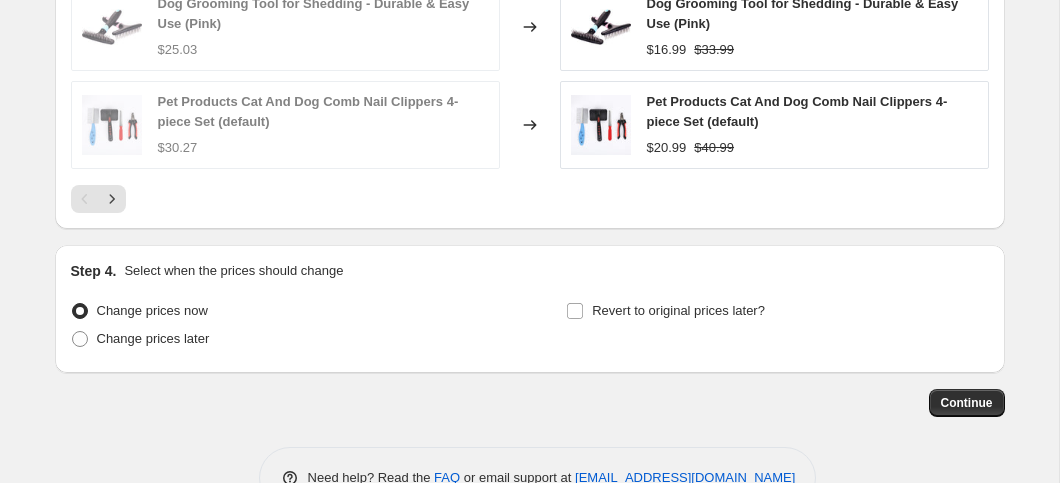 scroll, scrollTop: 1798, scrollLeft: 0, axis: vertical 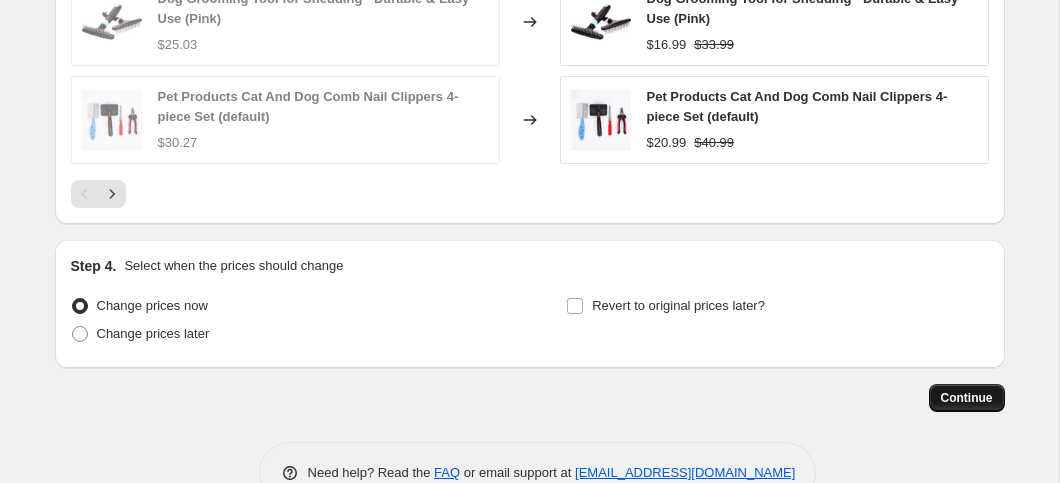 click on "Continue" at bounding box center [967, 398] 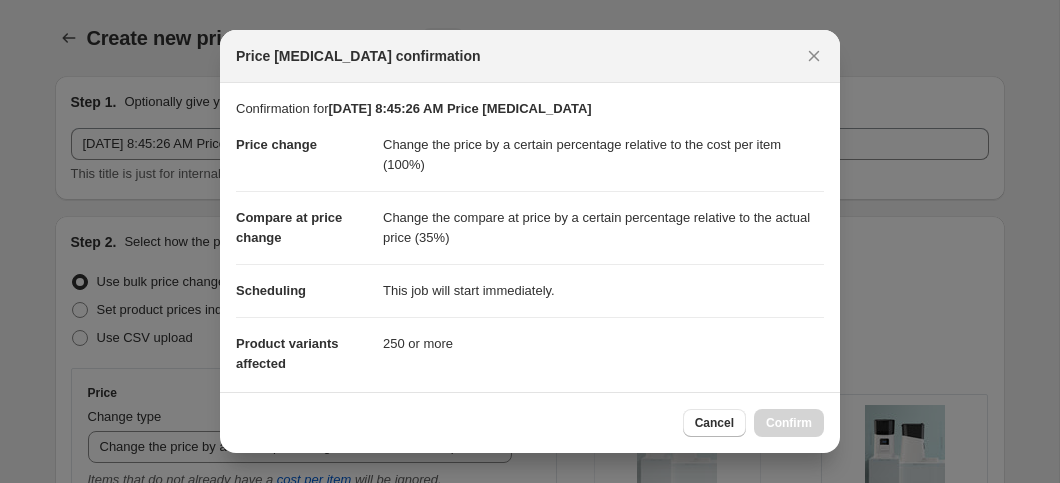 scroll, scrollTop: 0, scrollLeft: 0, axis: both 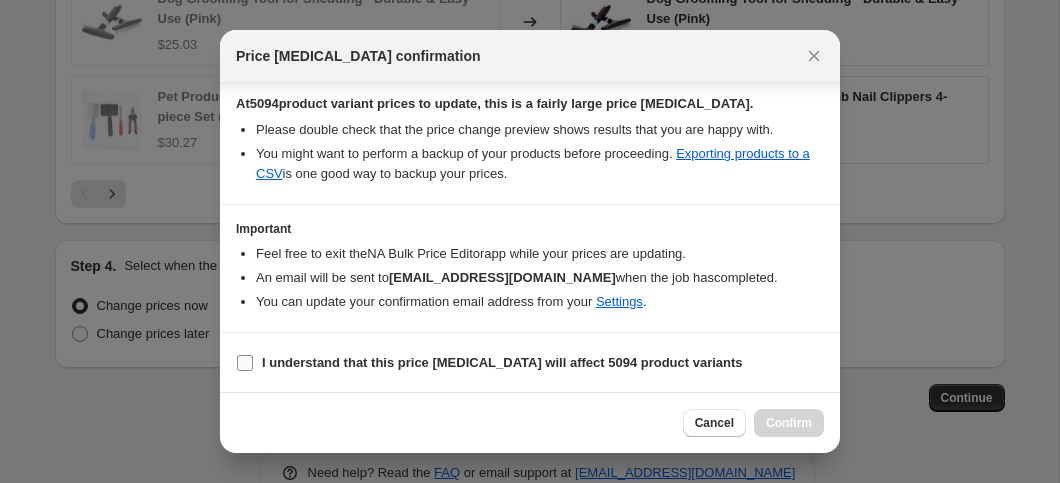 click on "I understand that this price change job will affect 5094 product variants" at bounding box center (245, 363) 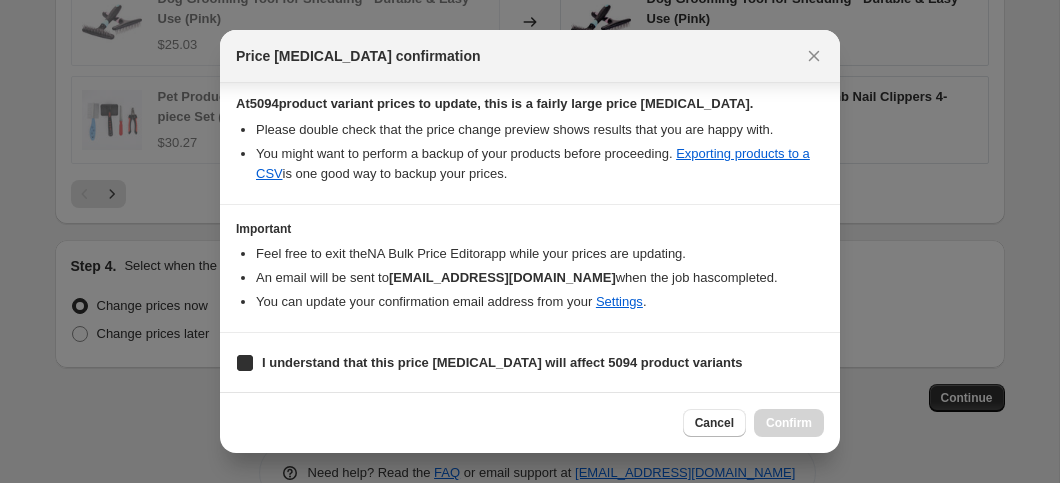 checkbox on "true" 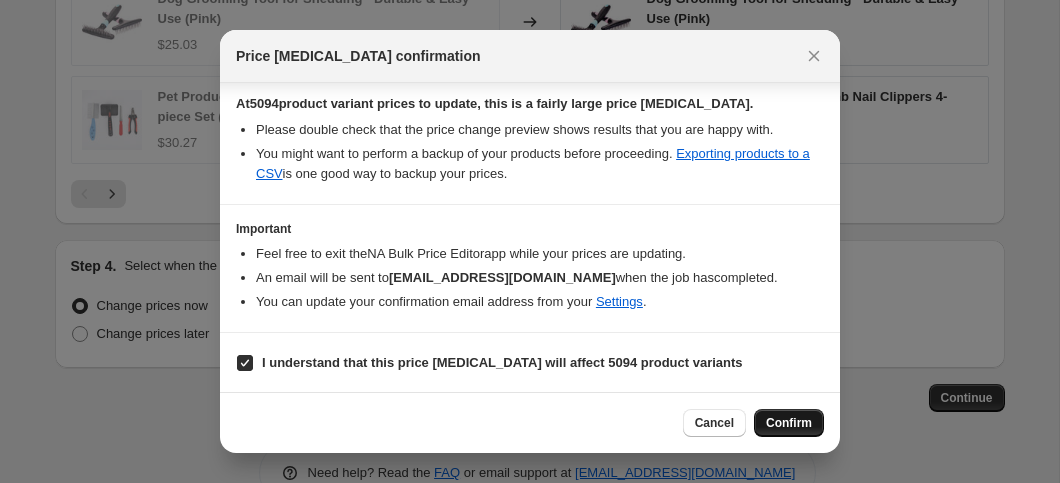 click on "Confirm" at bounding box center (789, 423) 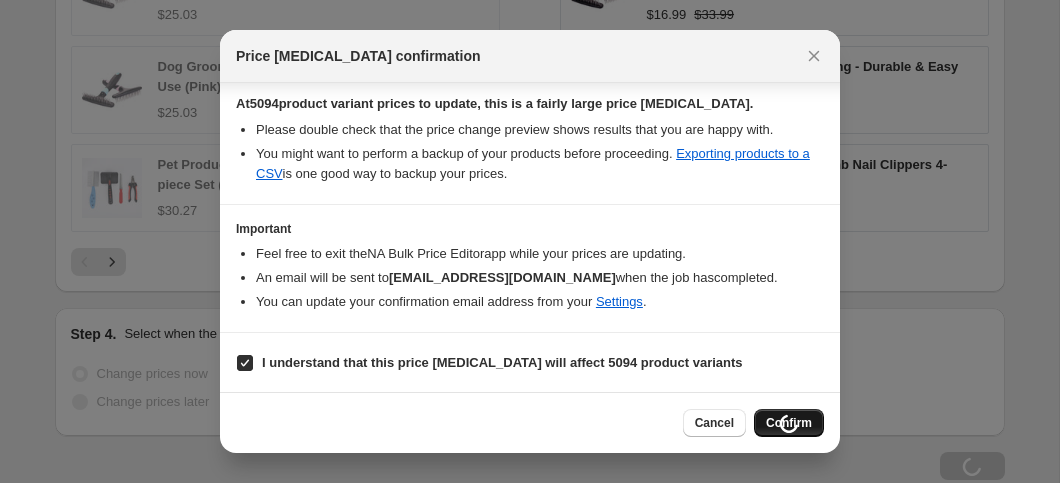 scroll, scrollTop: 1867, scrollLeft: 0, axis: vertical 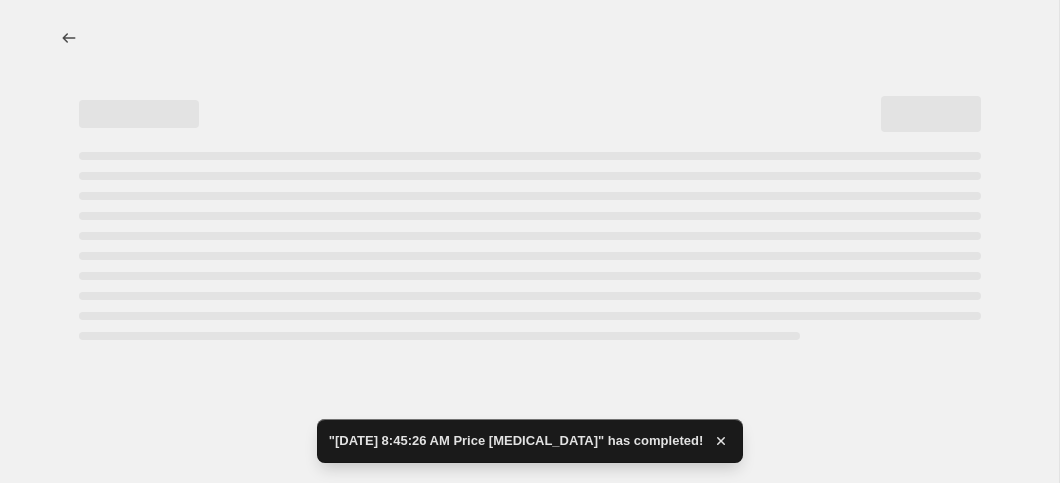 select on "pc" 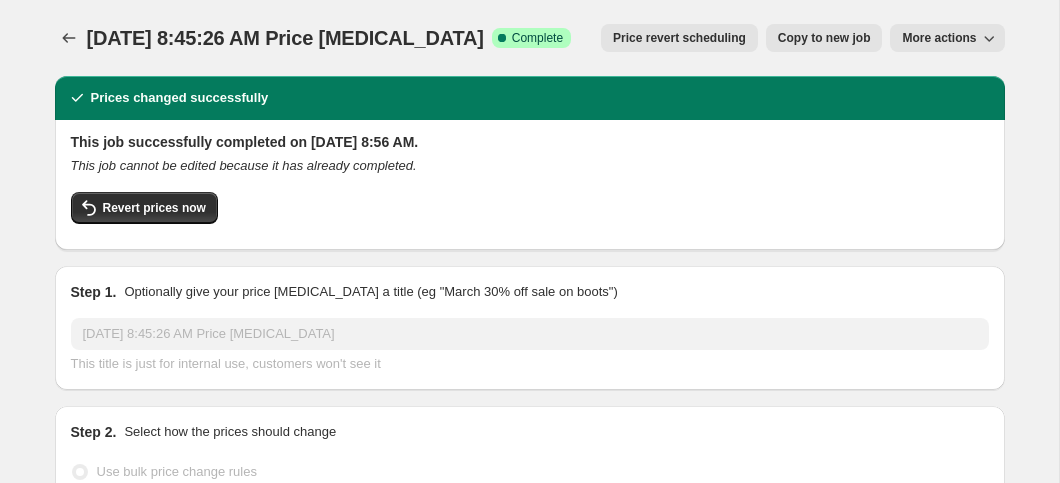 click on "Jul 17, 2025, 8:45:26 AM Price change job. This page is ready Jul 17, 2025, 8:45:26 AM Price change job Success Complete Complete Price revert scheduling Copy to new job Export Recap CSV Delete job More actions Price revert scheduling Copy to new job More actions Prices changed successfully This job successfully completed on July 17, 2025 at 8:56 AM. This job cannot be edited because it has already completed. Revert prices now Step 1. Optionally give your price change job a title (eg "March 30% off sale on boots") Jul 17, 2025, 8:45:26 AM Price change job This title is just for internal use, customers won't see it Step 2. Select how the prices should change Use bulk price change rules Set product prices individually Use CSV upload Price Change type Change the price to a certain amount Change the price by a certain amount Change the price by a certain percentage Change the price to the current compare at price (price before sale) Change the price by a certain amount relative to the compare at price     100 % %" at bounding box center (529, 1239) 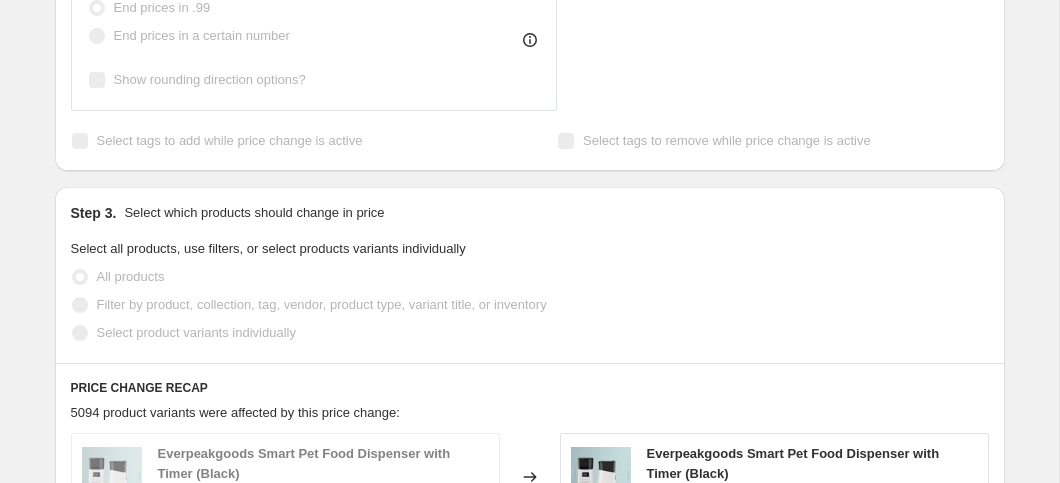 scroll, scrollTop: 1239, scrollLeft: 0, axis: vertical 